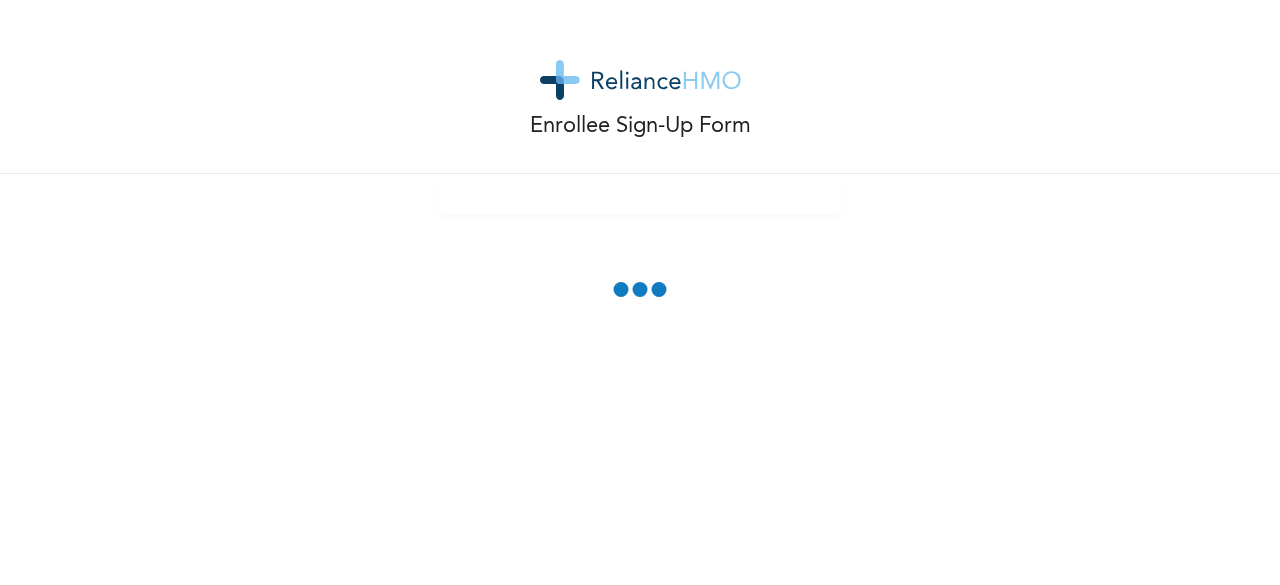 scroll, scrollTop: 0, scrollLeft: 0, axis: both 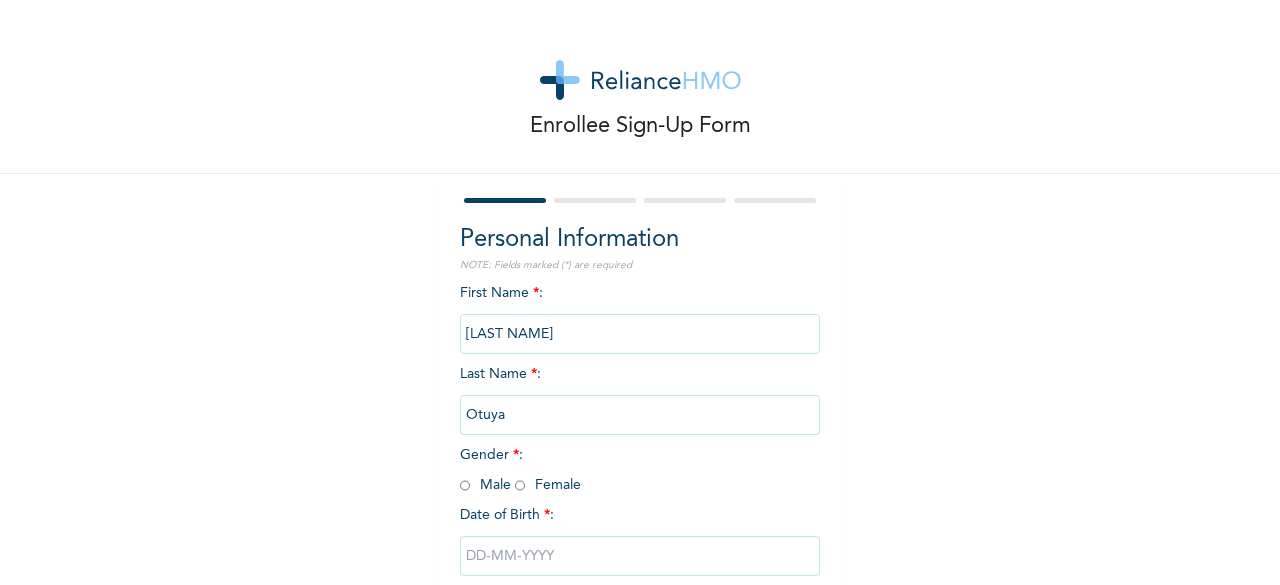click at bounding box center (465, 485) 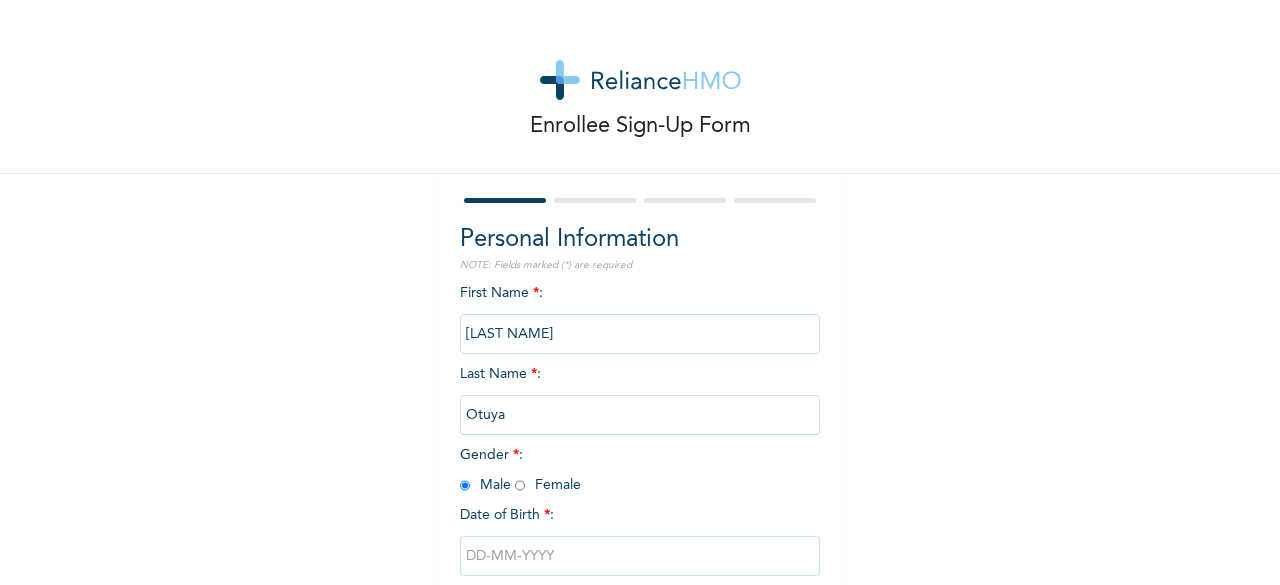 radio on "true" 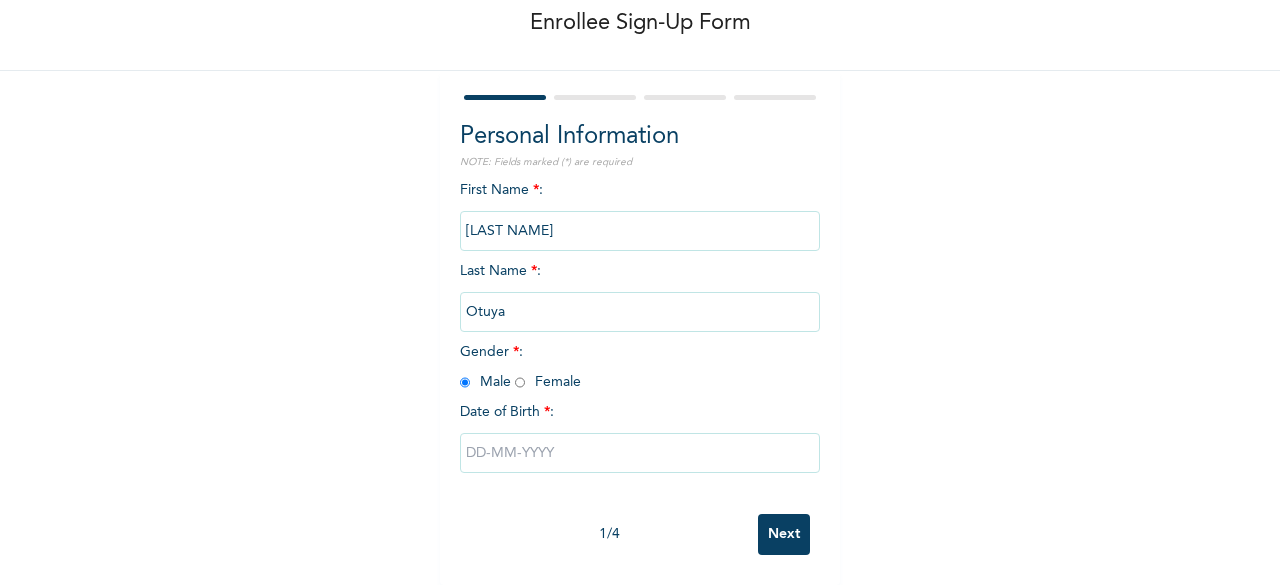 scroll, scrollTop: 120, scrollLeft: 0, axis: vertical 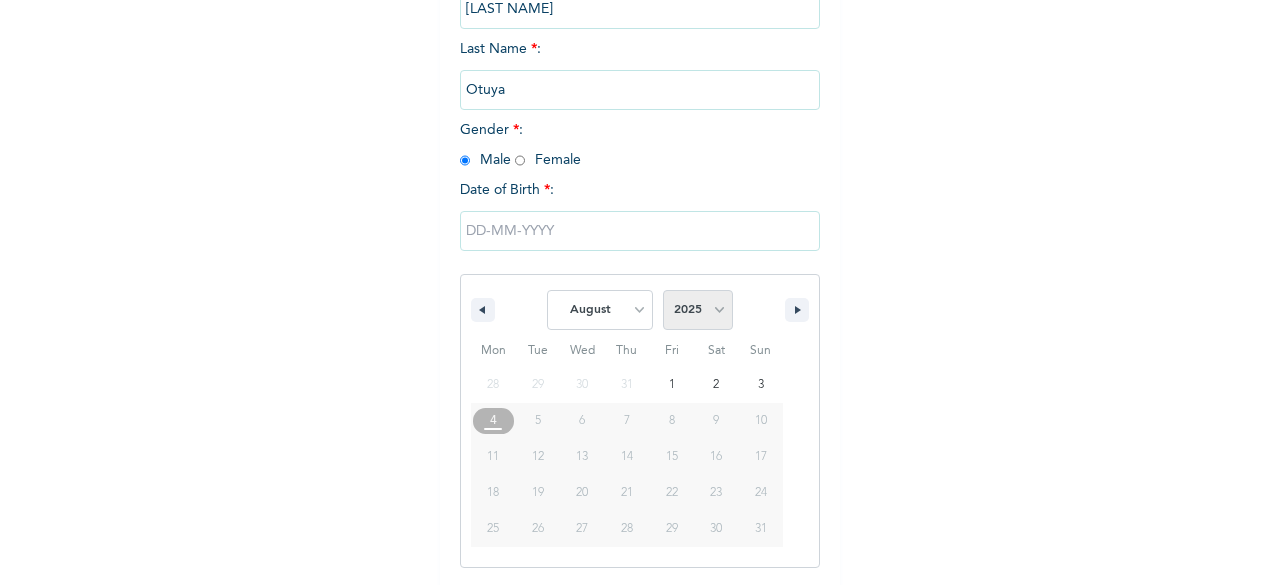click on "2025 2024 2023 2022 2021 2020 2019 2018 2017 2016 2015 2014 2013 2012 2011 2010 2009 2008 2007 2006 2005 2004 2003 2002 2001 2000 1999 1998 1997 1996 1995 1994 1993 1992 1991 1990 1989 1988 1987 1986 1985 1984 1983 1982 1981 1980 1979 1978 1977 1976 1975 1974 1973 1972 1971 1970 1969 1968 1967 1966 1965 1964 1963 1962 1961 1960" at bounding box center (698, 310) 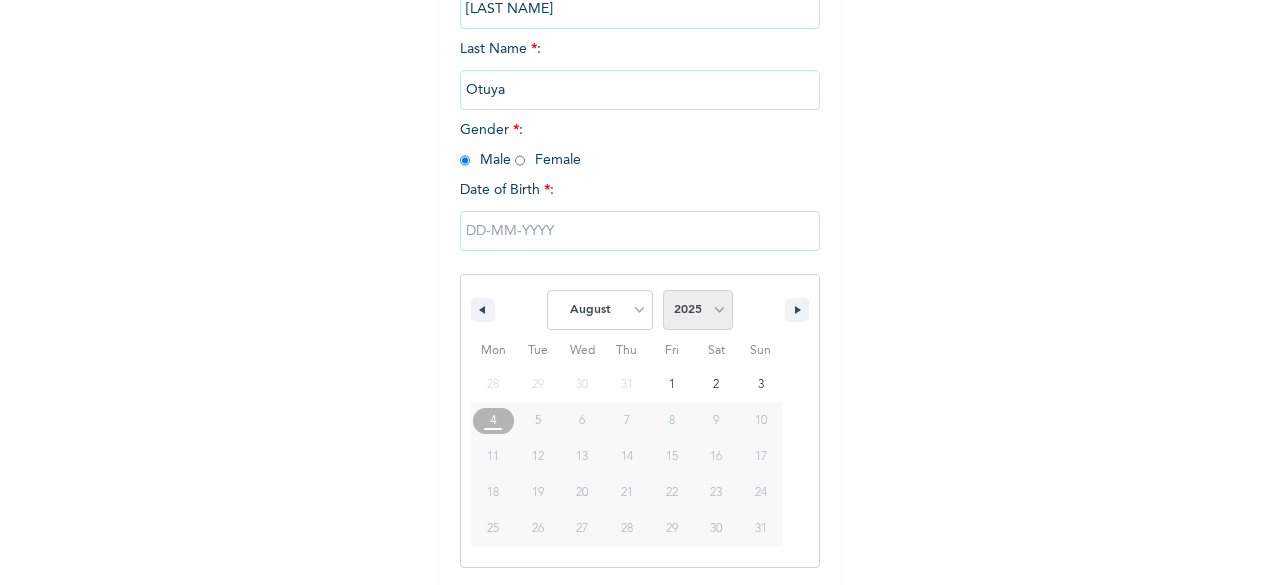 select on "1992" 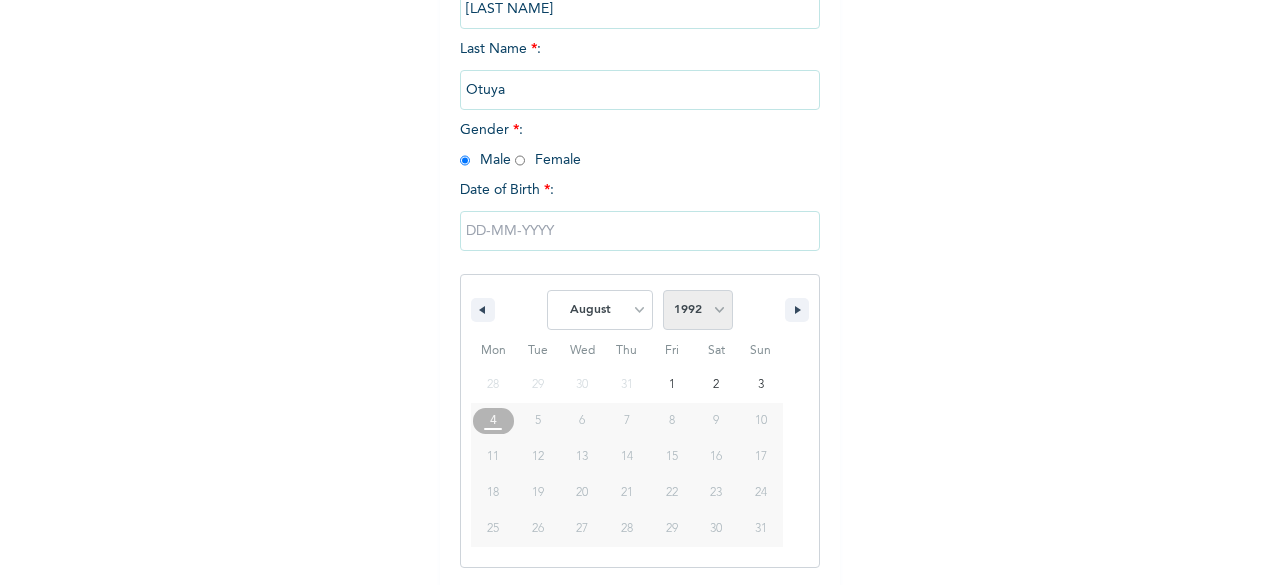 click on "2025 2024 2023 2022 2021 2020 2019 2018 2017 2016 2015 2014 2013 2012 2011 2010 2009 2008 2007 2006 2005 2004 2003 2002 2001 2000 1999 1998 1997 1996 1995 1994 1993 1992 1991 1990 1989 1988 1987 1986 1985 1984 1983 1982 1981 1980 1979 1978 1977 1976 1975 1974 1973 1972 1971 1970 1969 1968 1967 1966 1965 1964 1963 1962 1961 1960" at bounding box center [698, 310] 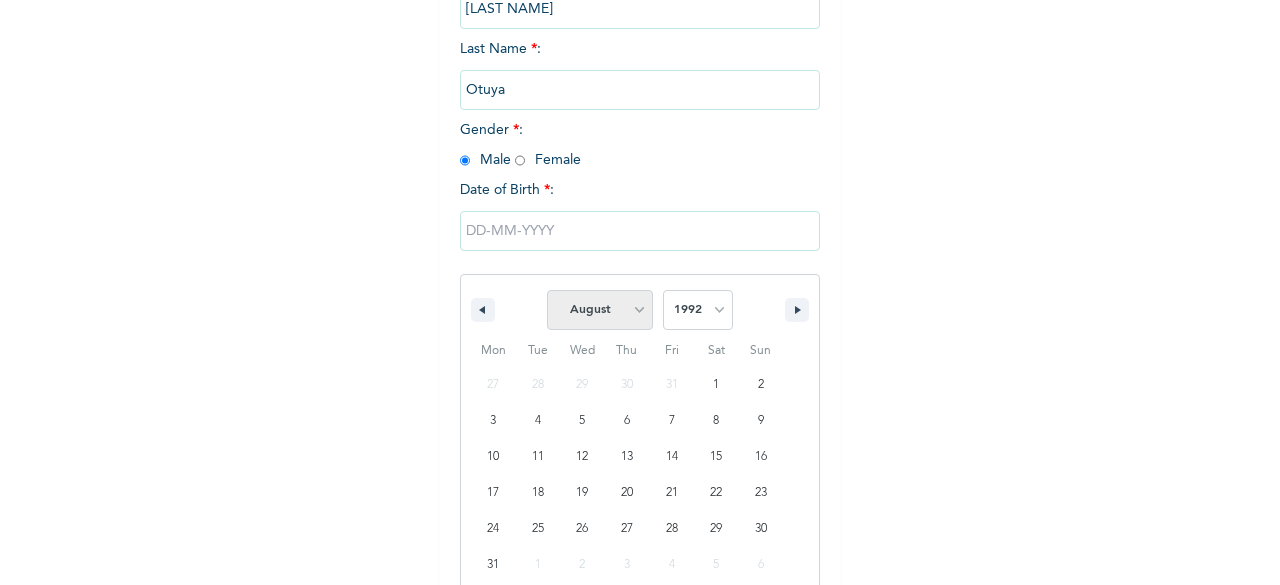 click on "January February March April May June July August September October November December" at bounding box center (600, 310) 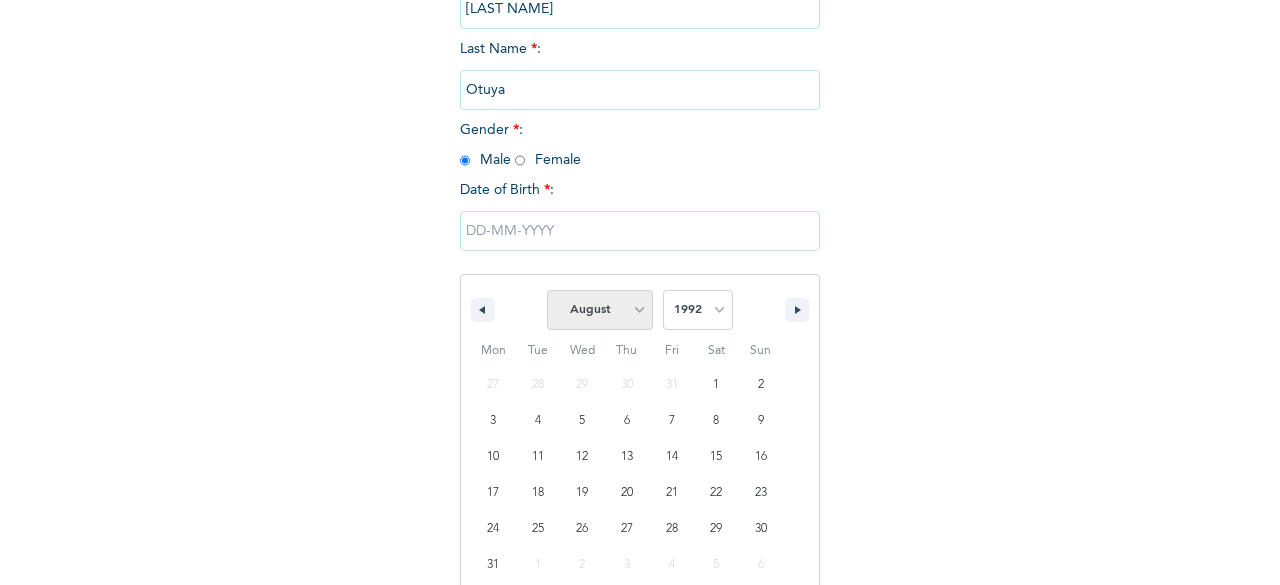 select on "10" 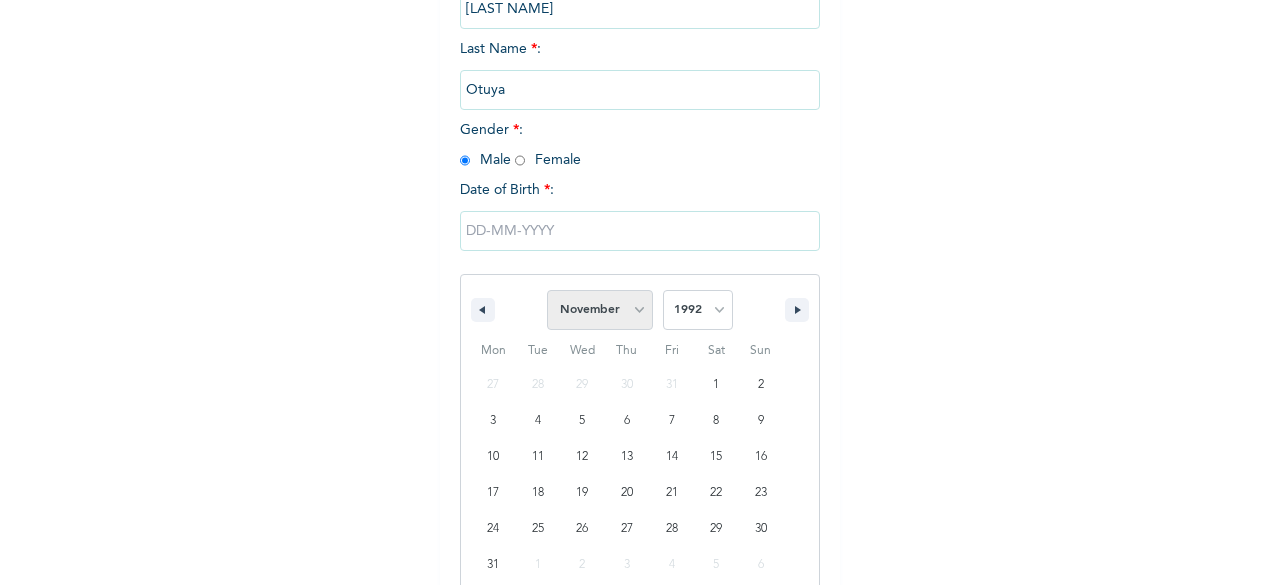 click on "January February March April May June July August September October November December" at bounding box center [600, 310] 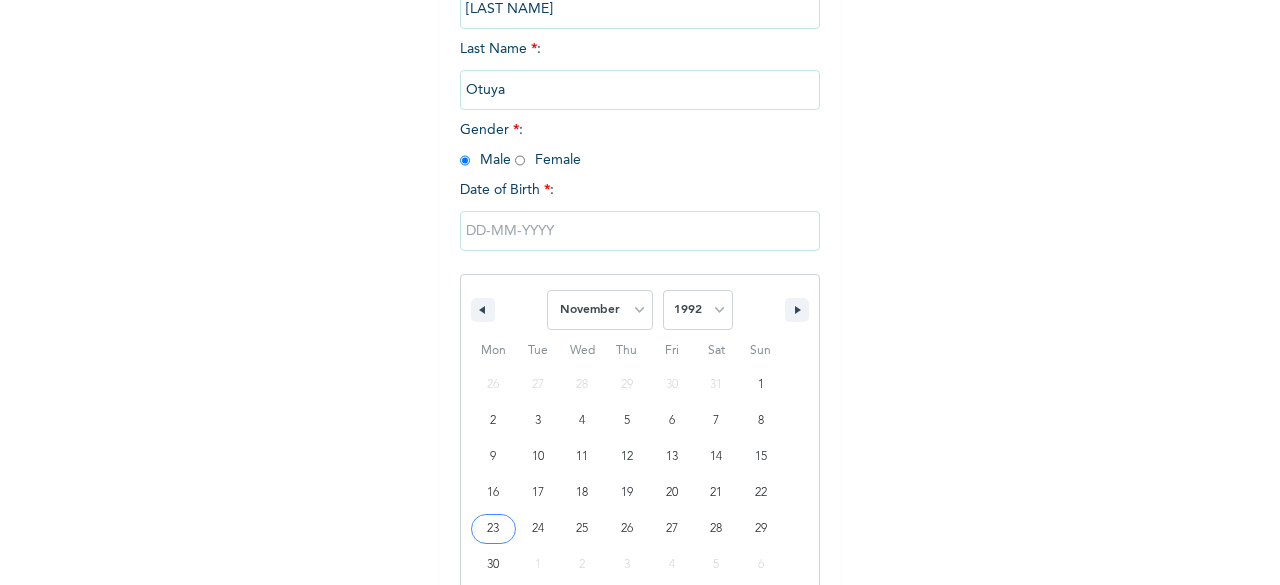 type on "[DATE]" 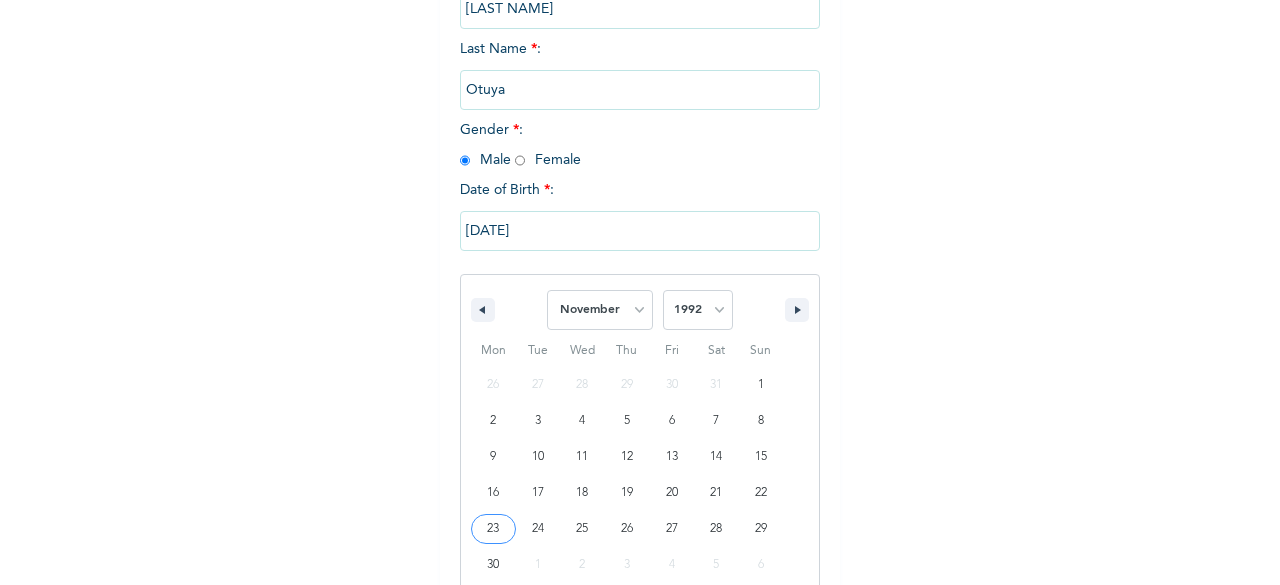 scroll, scrollTop: 120, scrollLeft: 0, axis: vertical 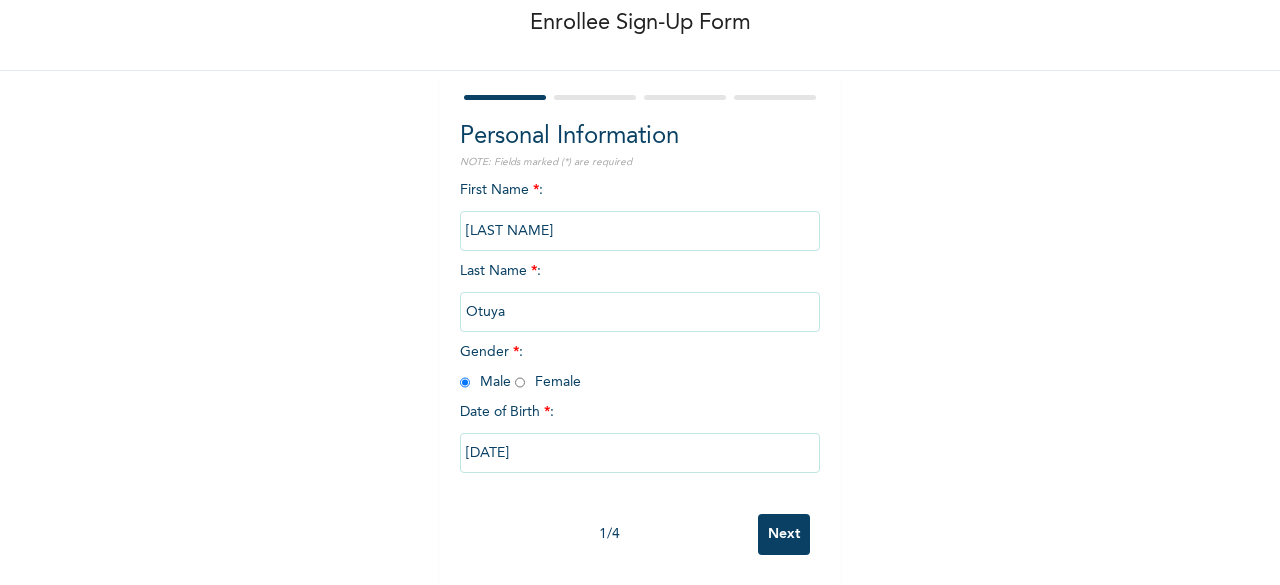 click on "Next" at bounding box center (784, 534) 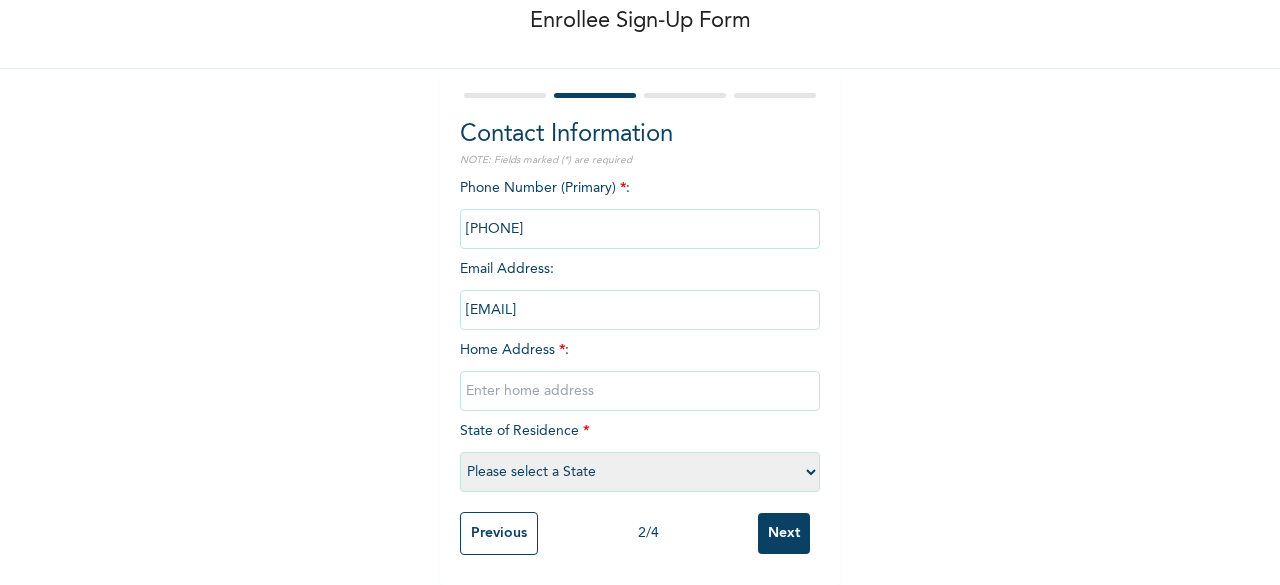 click at bounding box center [640, 229] 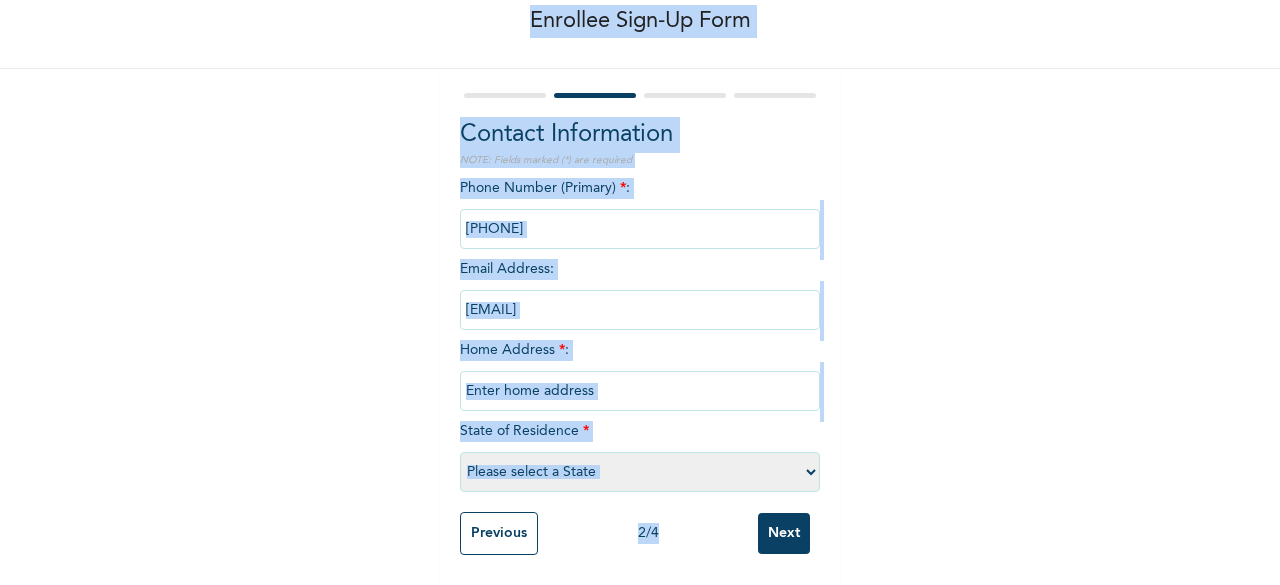 click at bounding box center (640, 229) 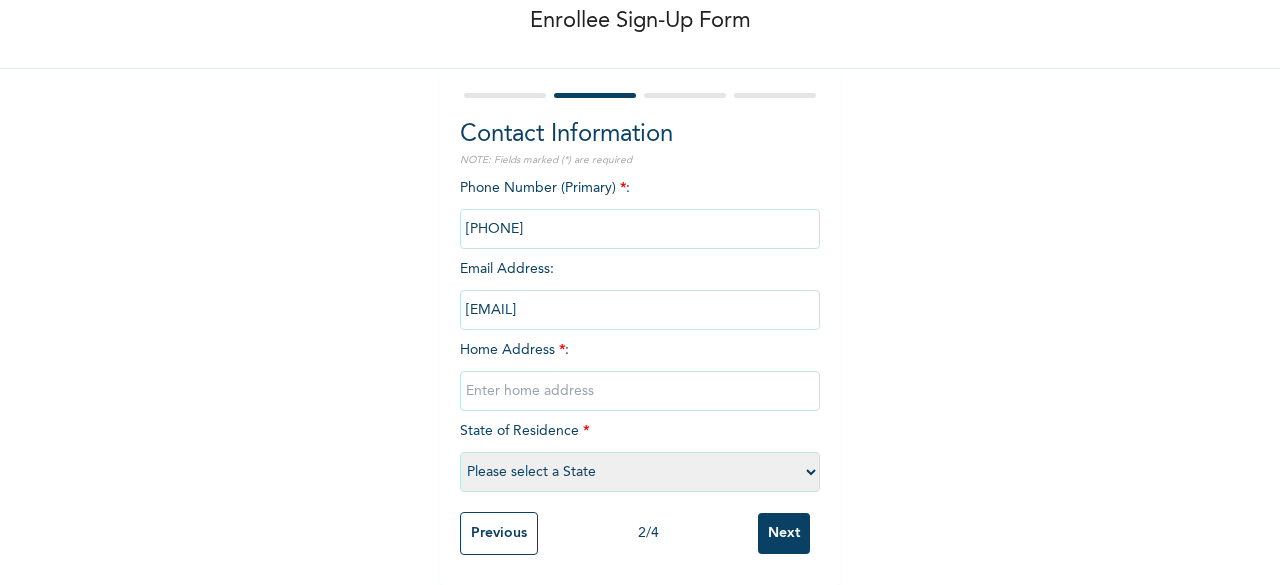 click at bounding box center [640, 229] 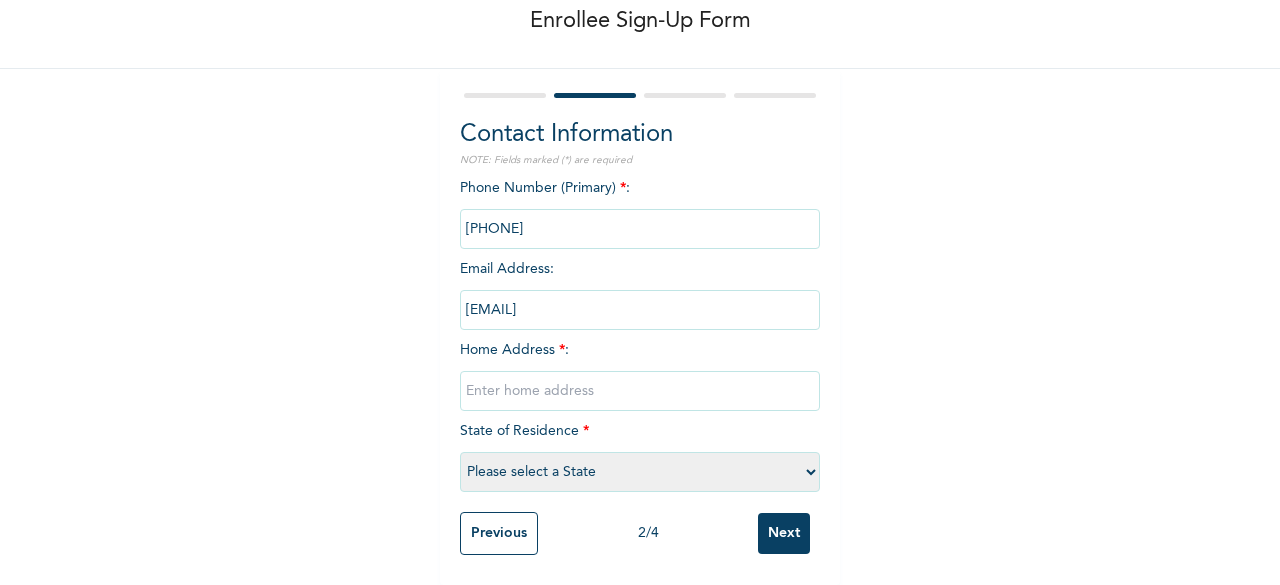 click on "Enrollee Sign-Up Form Contact Information NOTE: Fields marked (*) are required Phone Number (Primary)   * : [PHONE] Email Address : [EMAIL] Home Address   * : [NAME] [NAME] Estate, [NAME] State of Residence   * Please select a State [STATE] [STATE] [STATE] [STATE] [STATE] [STATE] [STATE] [STATE] [STATE] [STATE] [STATE] [STATE] [STATE] [STATE] [STATE] [STATE] [STATE] [STATE] [STATE] [STATE] [STATE] [STATE] [STATE] [STATE] [STATE] [STATE] [STATE] [STATE] [STATE] [STATE] [STATE] [STATE] [STATE] Previous [NUMBER]  / [NUMBER] Next" at bounding box center (640, 240) 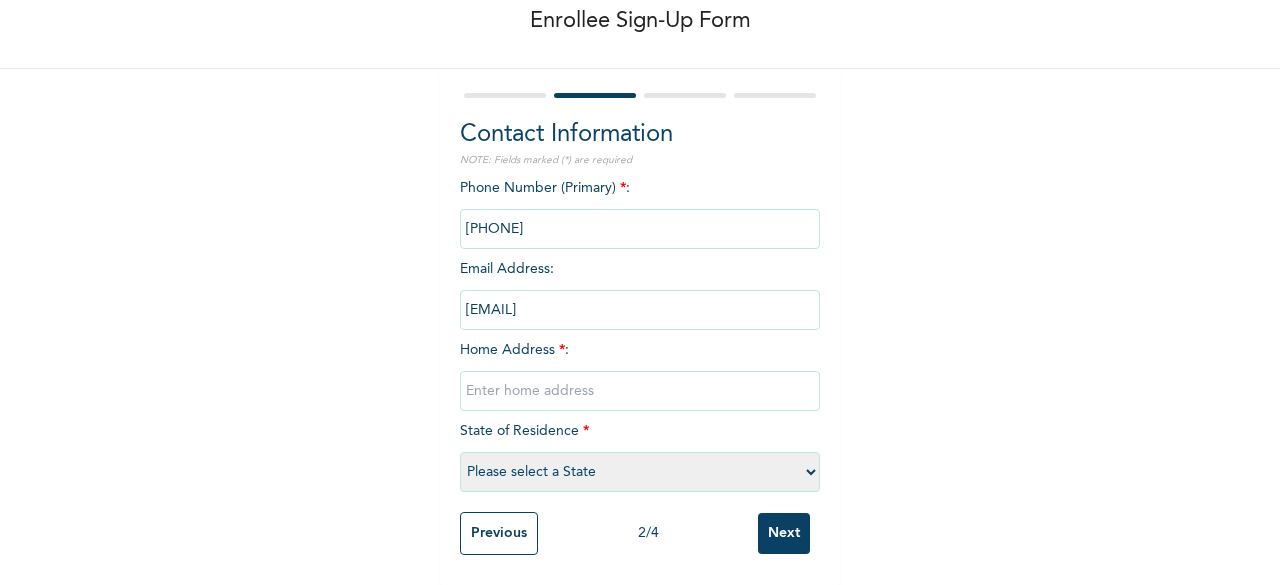 click at bounding box center [640, 229] 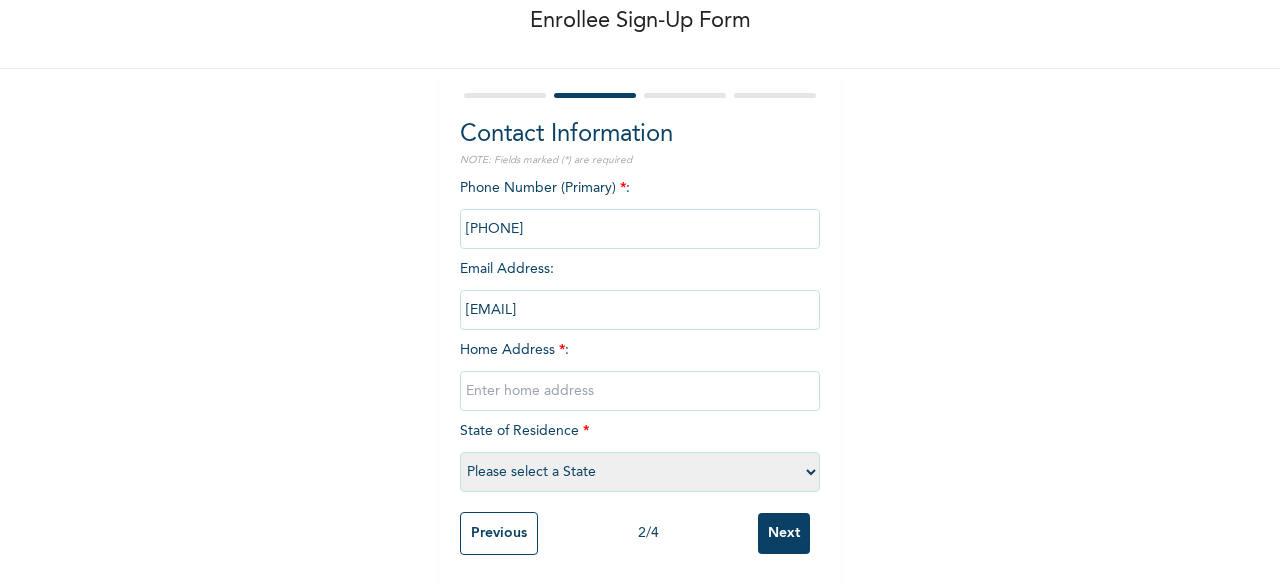 click at bounding box center (640, 229) 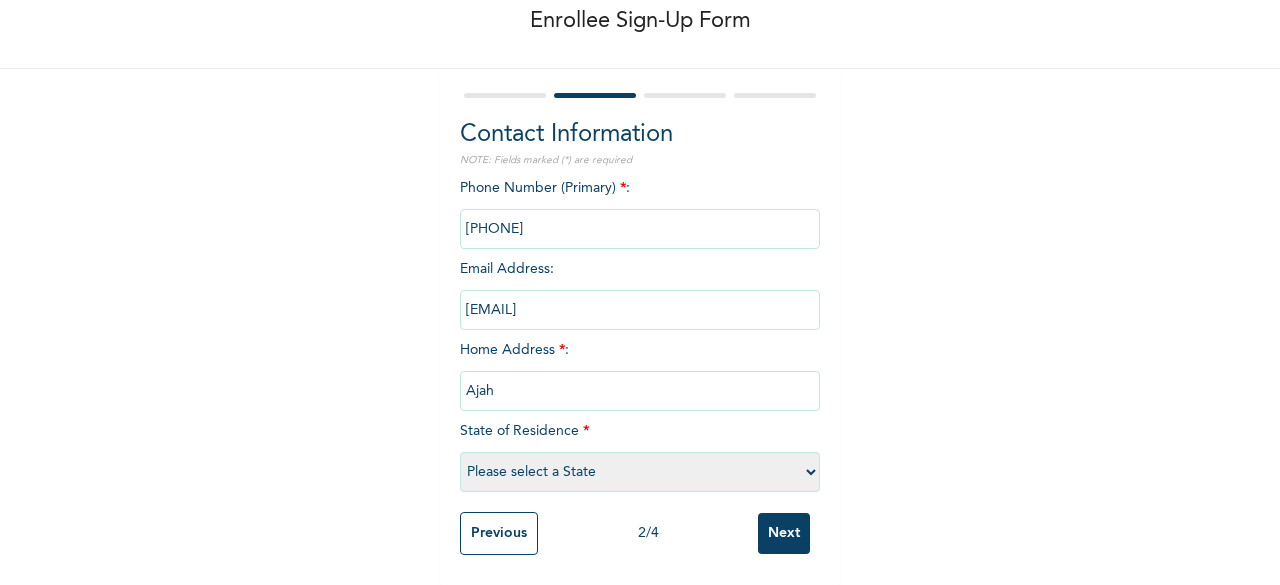type on "Ajah" 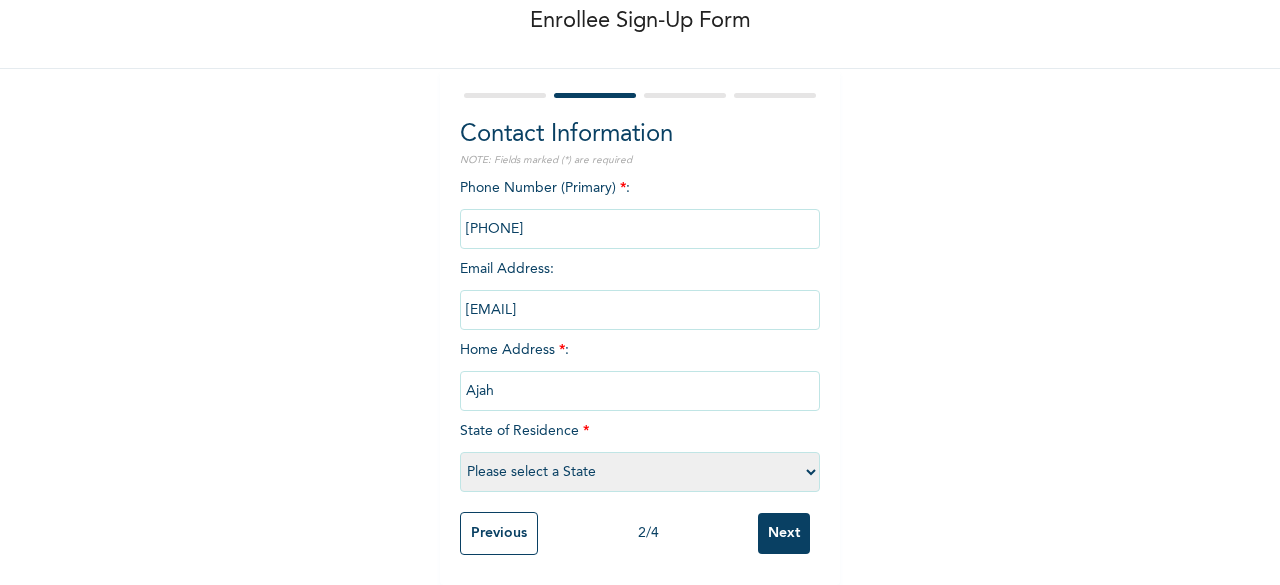 click on "Please select a State Abia Abuja (FCT) Adamawa Akwa Ibom Anambra Bauchi Bayelsa Benue Borno Cross River Delta Ebonyi Edo Ekiti Enugu Gombe Imo Jigawa Kaduna Kano Katsina Kebbi Kogi Kwara Lagos Nasarawa Niger Ogun Ondo Osun Oyo Plateau Rivers Sokoto Taraba Yobe Zamfara" at bounding box center [640, 472] 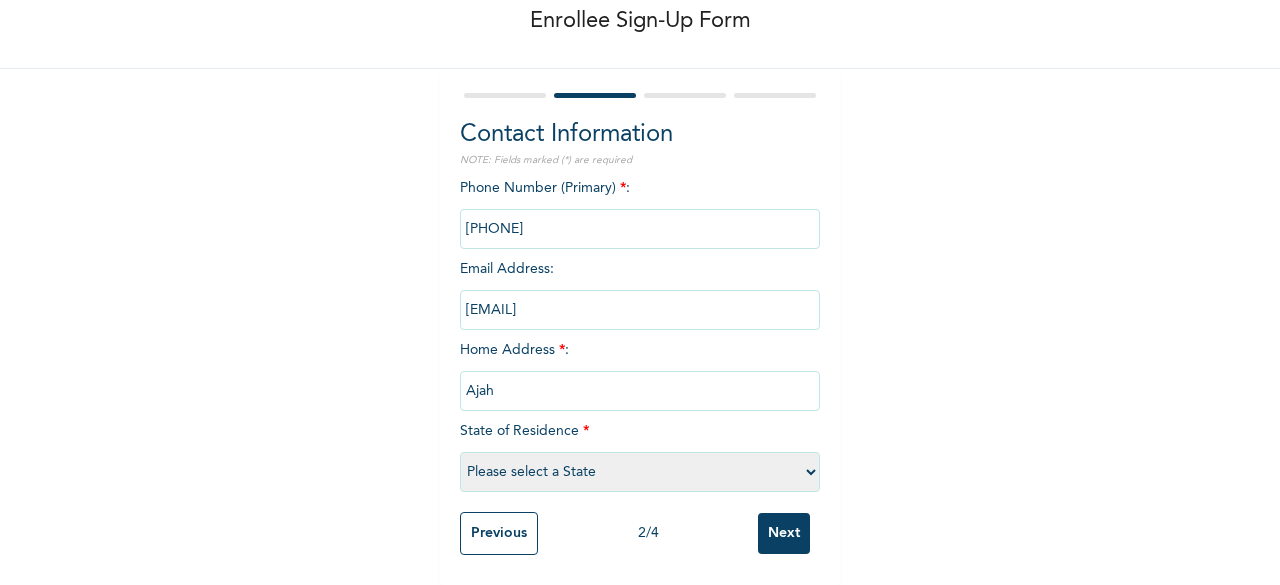select on "25" 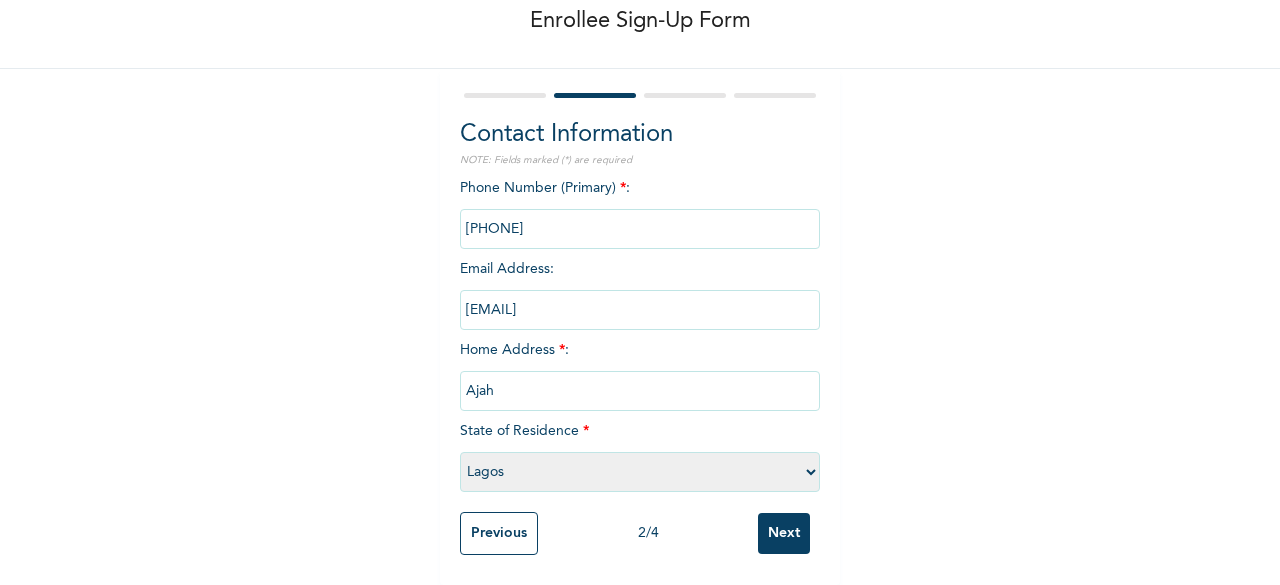 click on "Please select a State Abia Abuja (FCT) Adamawa Akwa Ibom Anambra Bauchi Bayelsa Benue Borno Cross River Delta Ebonyi Edo Ekiti Enugu Gombe Imo Jigawa Kaduna Kano Katsina Kebbi Kogi Kwara Lagos Nasarawa Niger Ogun Ondo Osun Oyo Plateau Rivers Sokoto Taraba Yobe Zamfara" at bounding box center (640, 472) 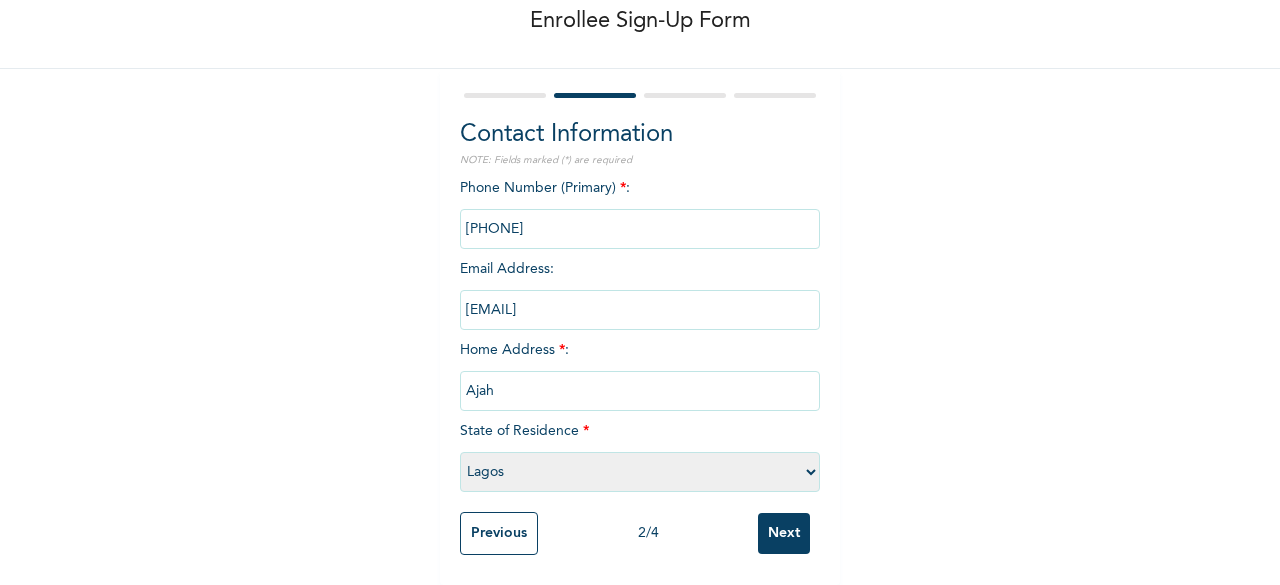 click on "Please select a State Abia Abuja (FCT) Adamawa Akwa Ibom Anambra Bauchi Bayelsa Benue Borno Cross River Delta Ebonyi Edo Ekiti Enugu Gombe Imo Jigawa Kaduna Kano Katsina Kebbi Kogi Kwara Lagos Nasarawa Niger Ogun Ondo Osun Oyo Plateau Rivers Sokoto Taraba Yobe Zamfara" at bounding box center [640, 472] 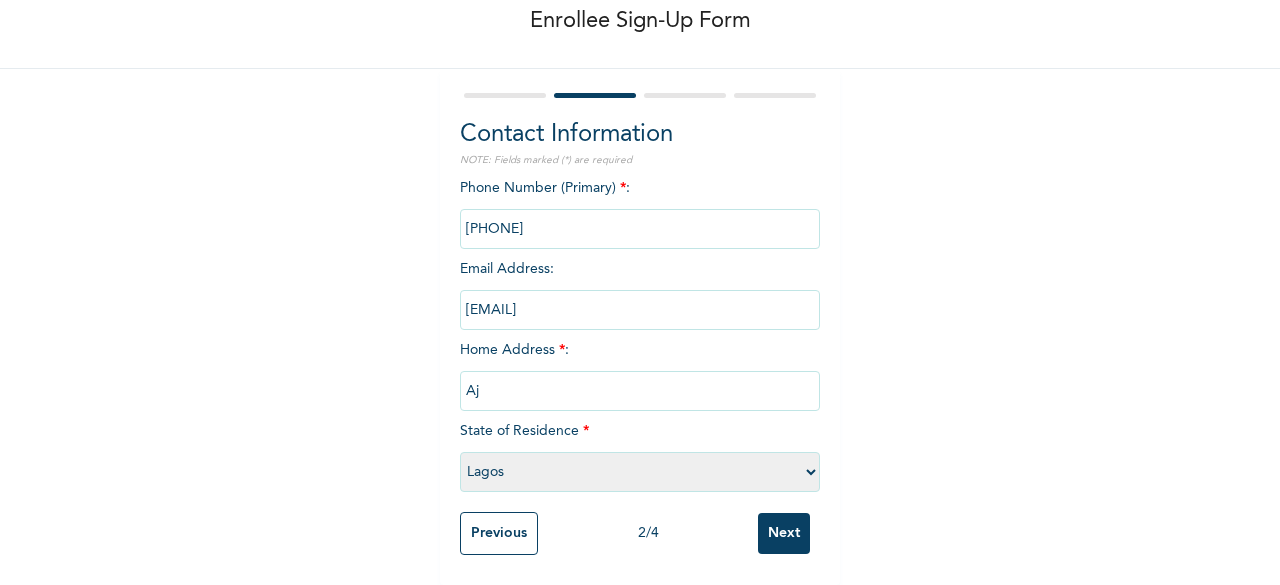 type on "A" 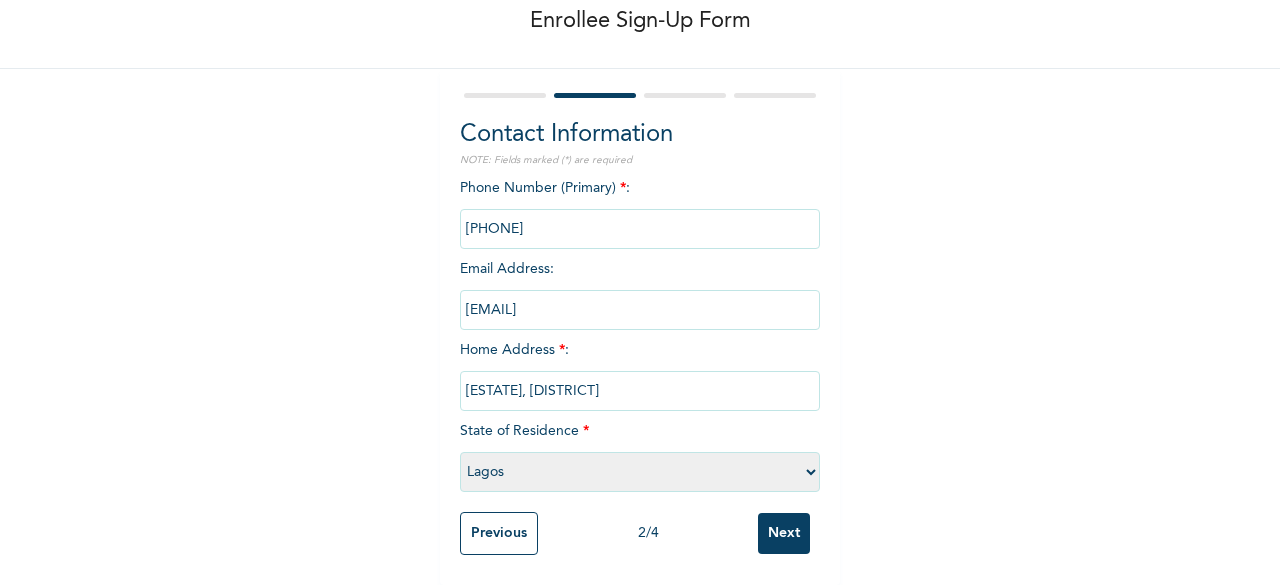 type on "[ESTATE], [DISTRICT]" 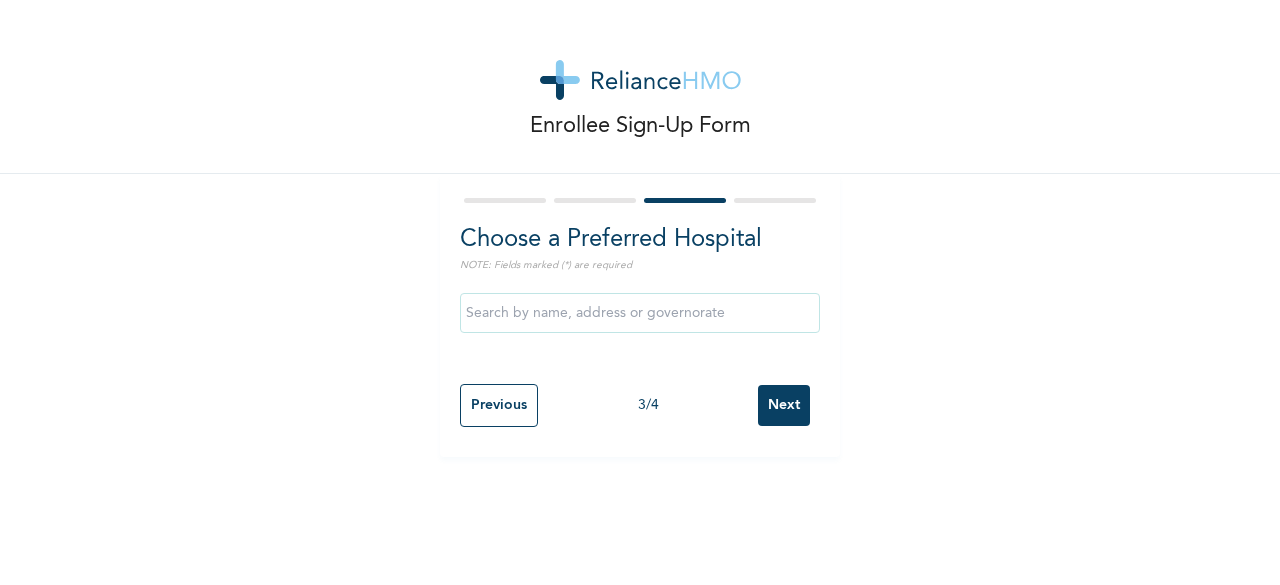 scroll, scrollTop: 0, scrollLeft: 0, axis: both 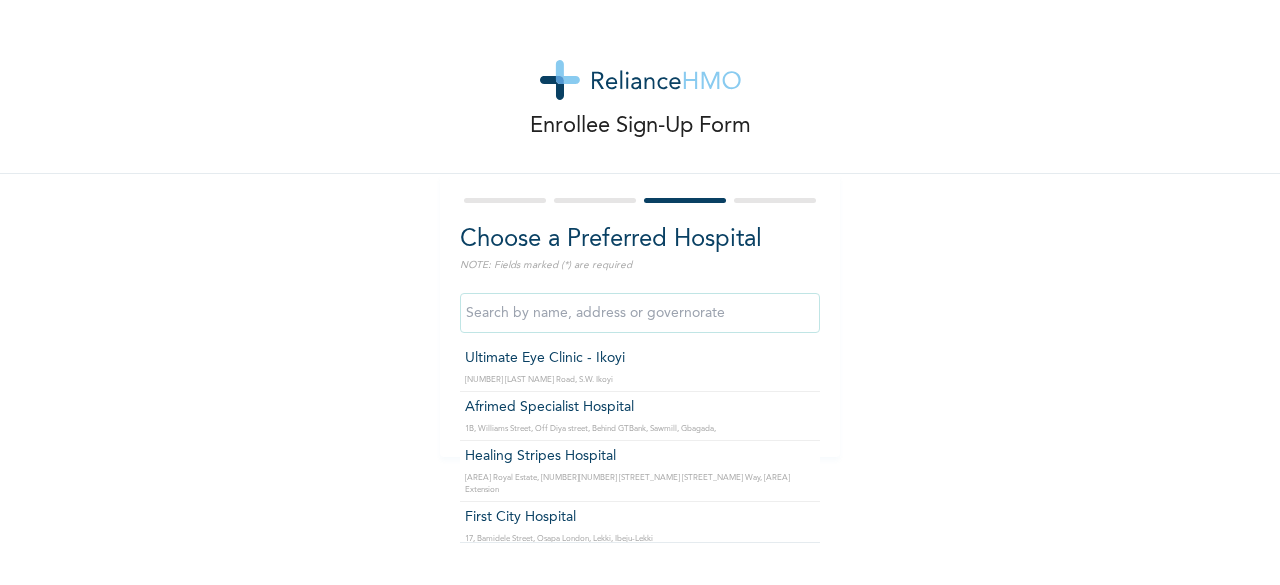 click at bounding box center (640, 313) 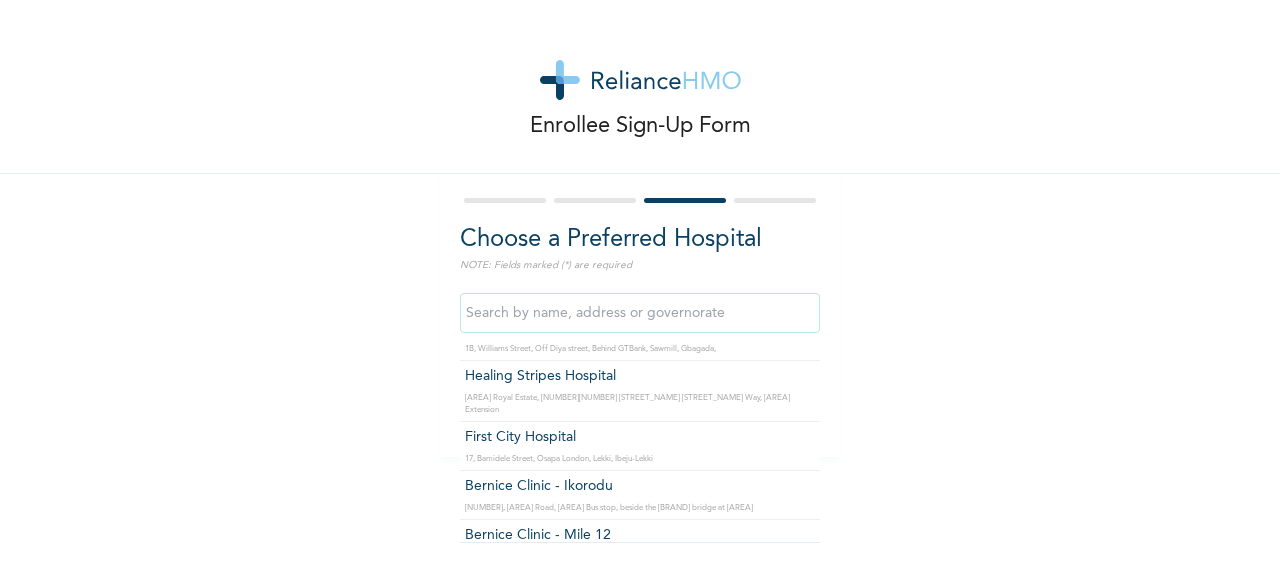 scroll, scrollTop: 120, scrollLeft: 0, axis: vertical 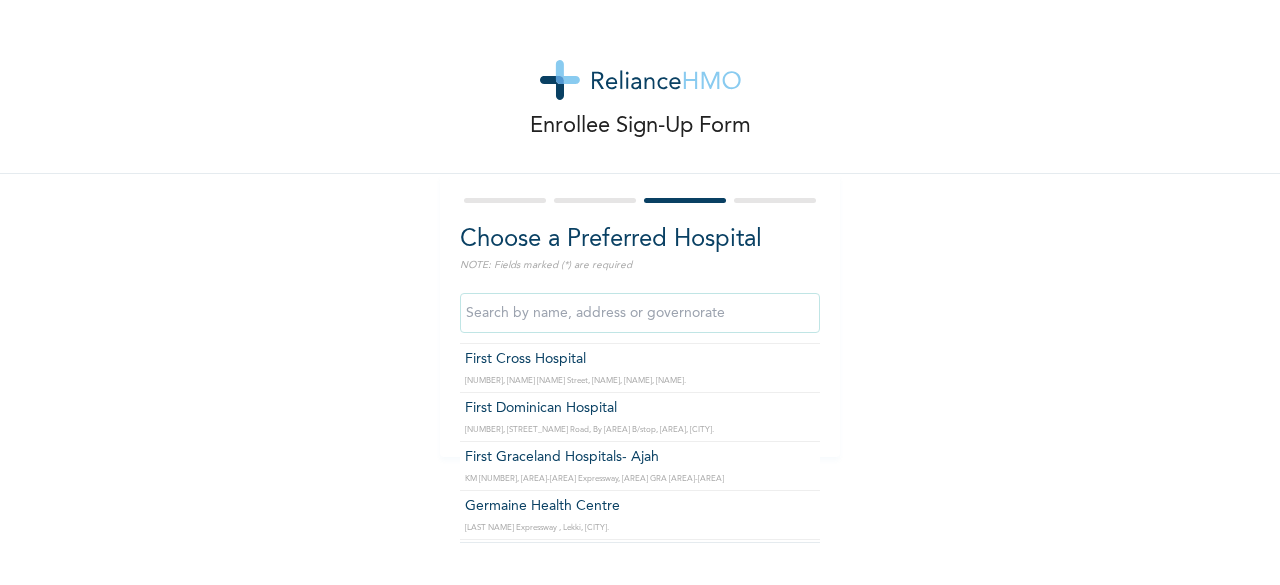 type on "First Graceland Hospitals- Ajah" 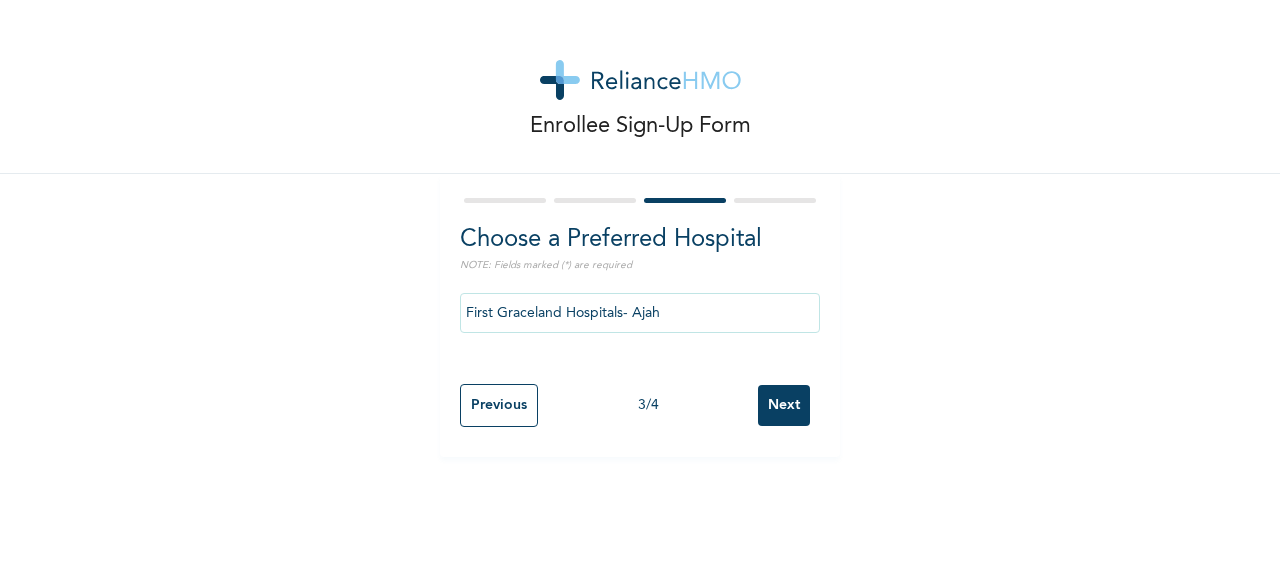 click on "Next" at bounding box center [784, 405] 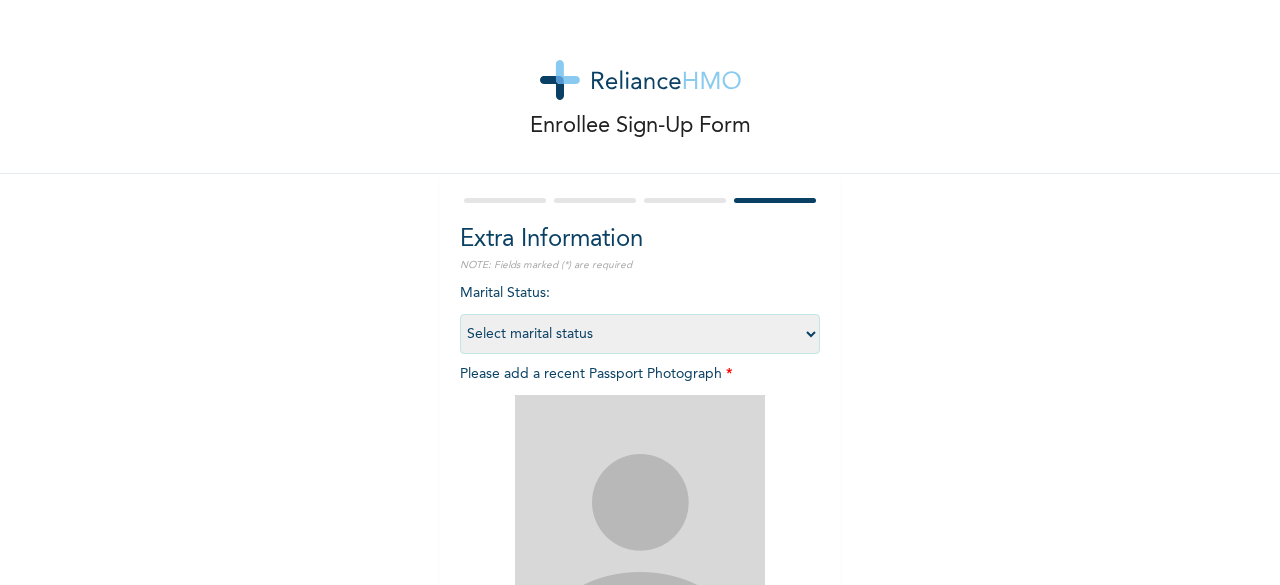 click on "Select marital status Single Married Divorced Widow/Widower" at bounding box center (640, 334) 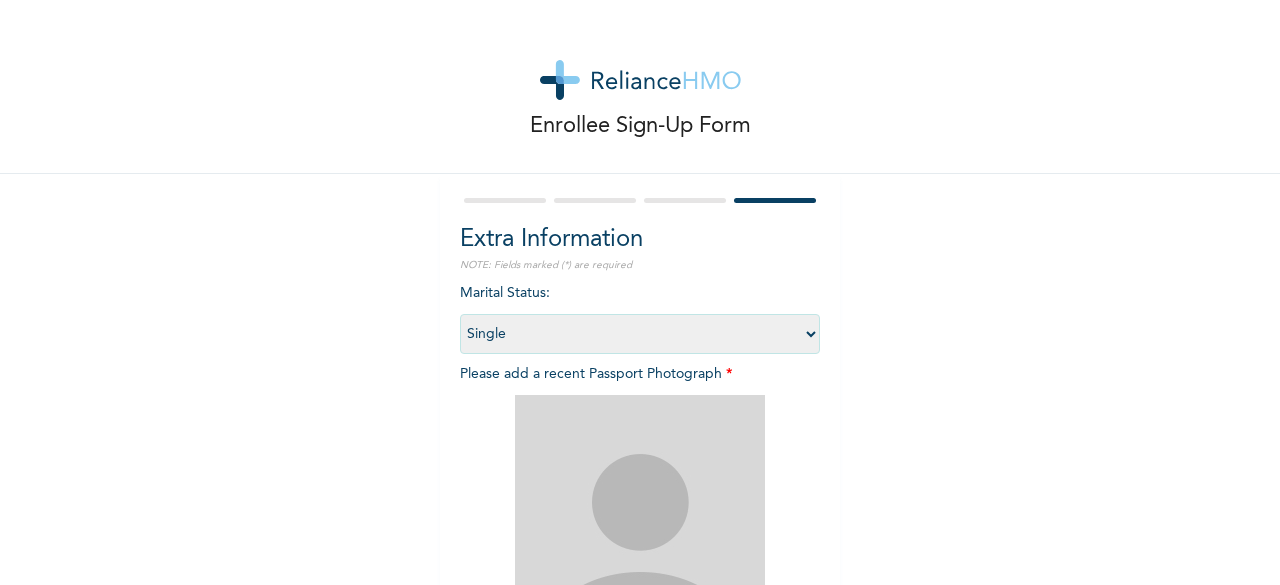 click on "Select marital status Single Married Divorced Widow/Widower" at bounding box center (640, 334) 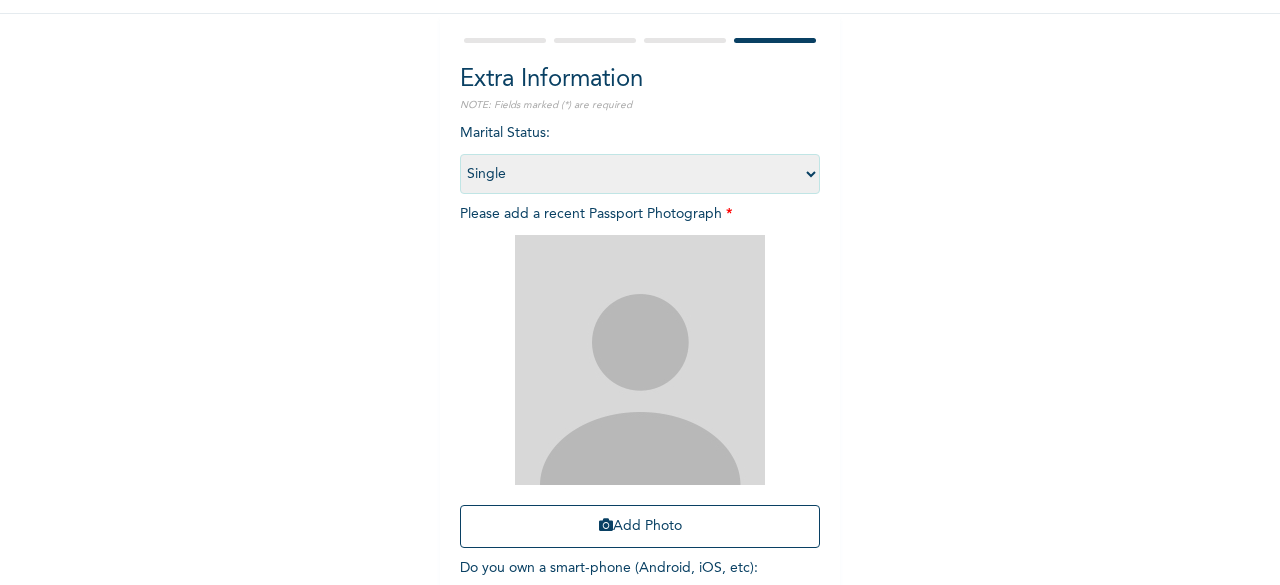 scroll, scrollTop: 200, scrollLeft: 0, axis: vertical 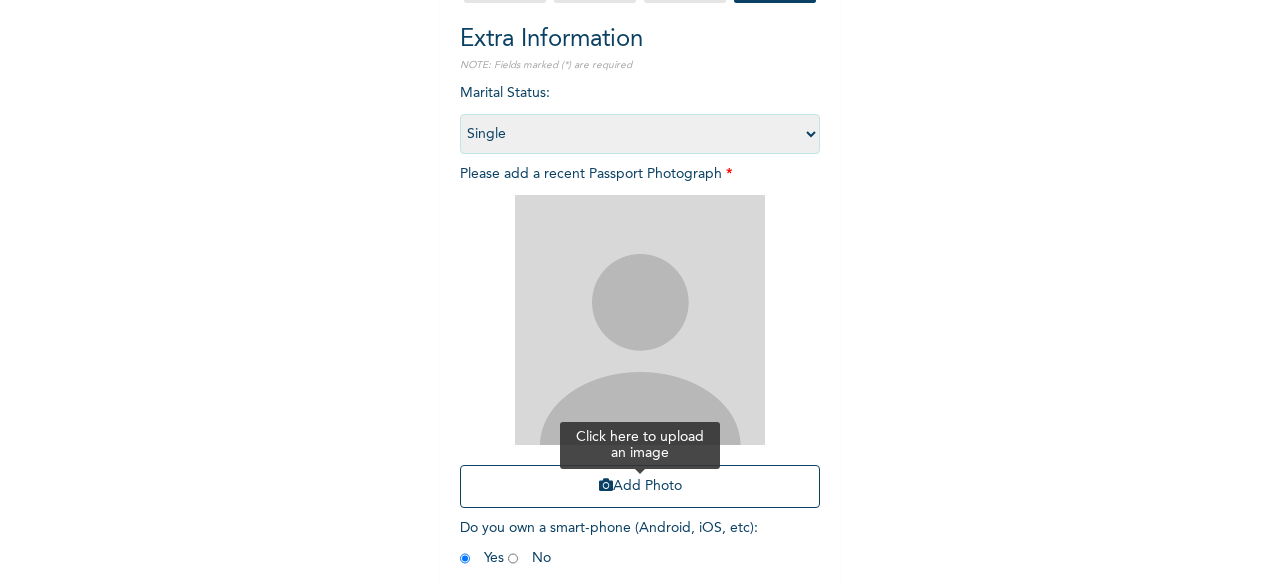 click on "Add Photo" at bounding box center (640, 486) 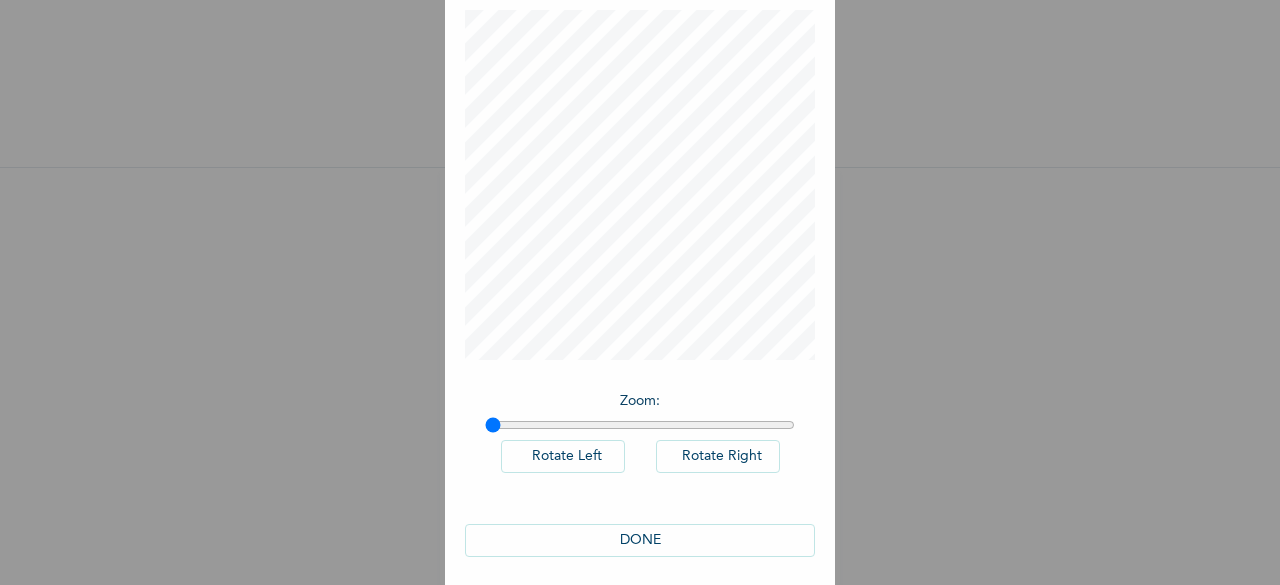 scroll, scrollTop: 112, scrollLeft: 0, axis: vertical 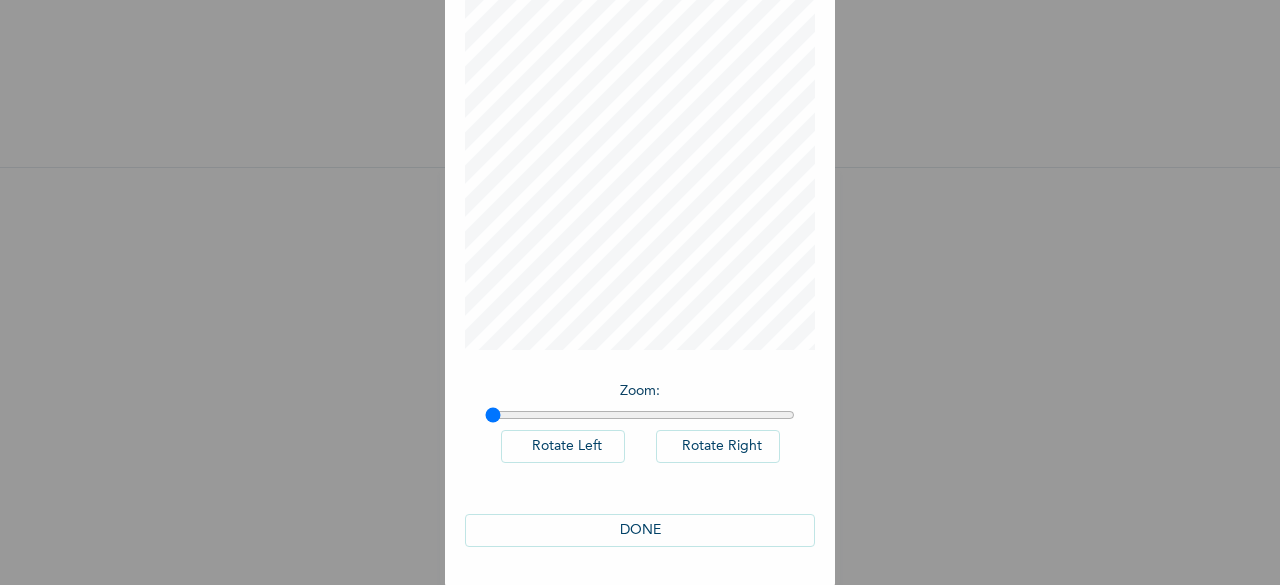 click on "DONE" at bounding box center (640, 530) 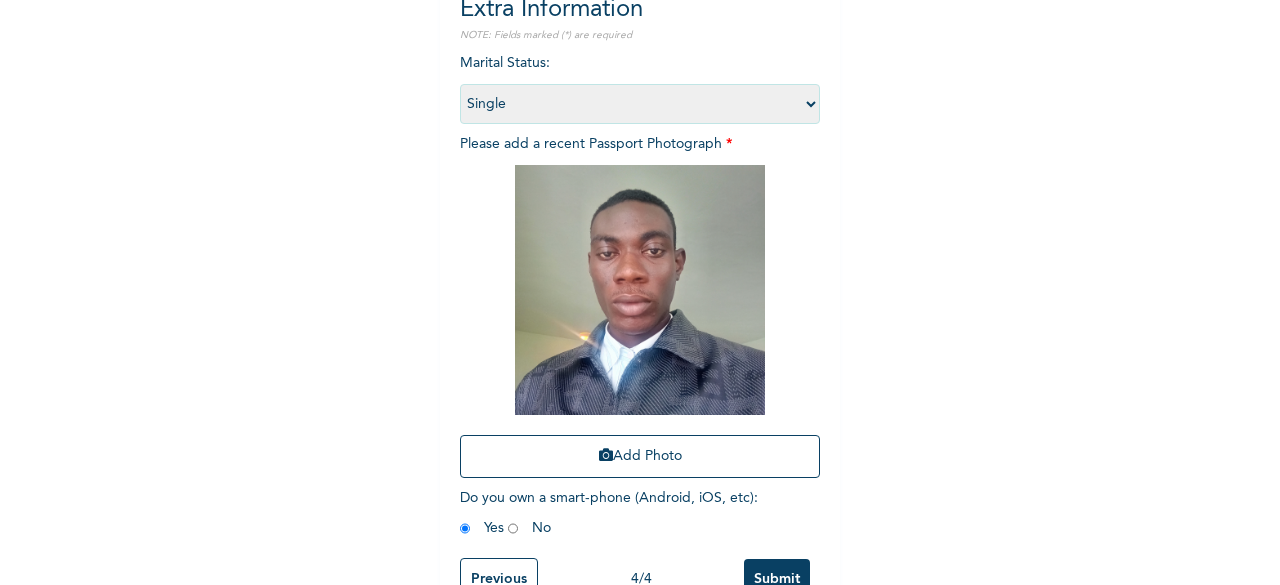 scroll, scrollTop: 292, scrollLeft: 0, axis: vertical 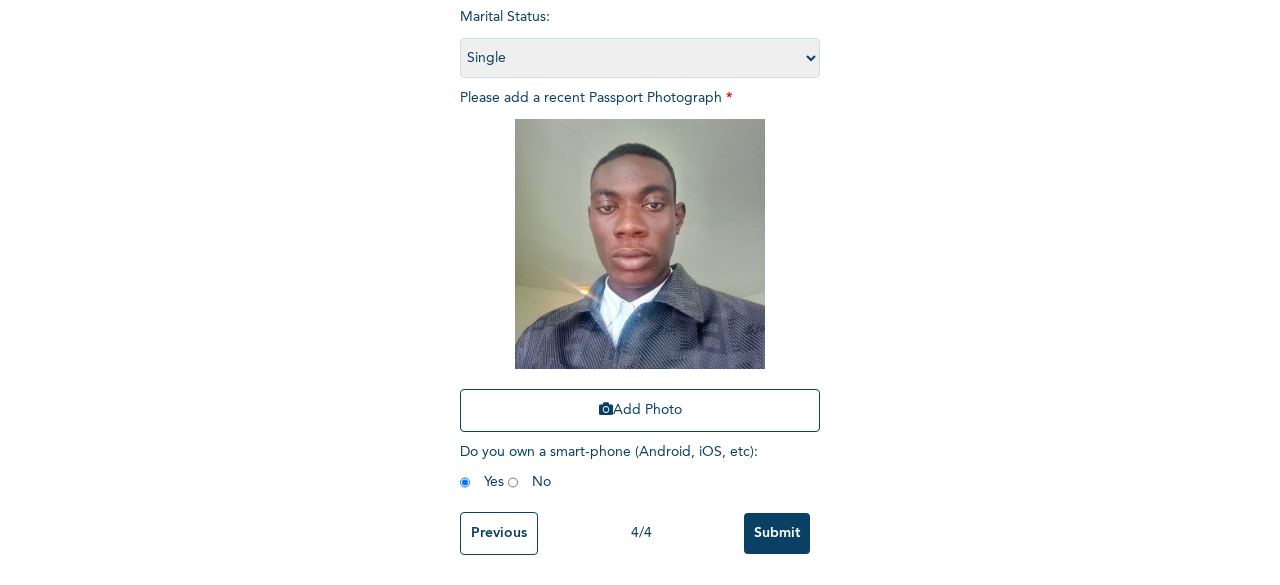 click on "Submit" at bounding box center [777, 533] 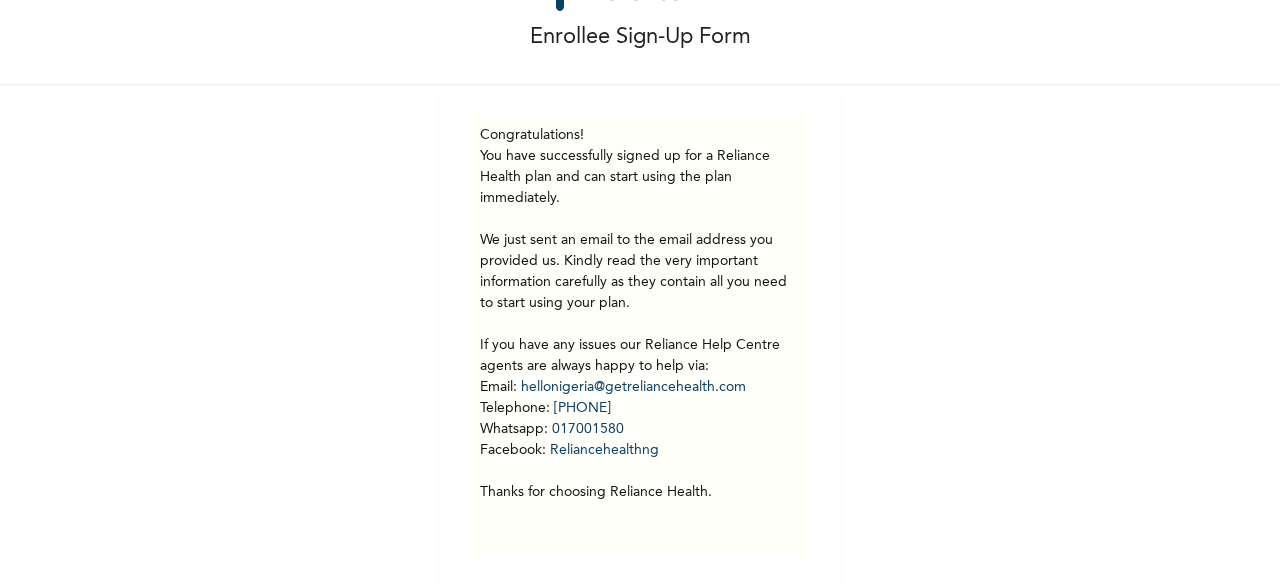 scroll, scrollTop: 104, scrollLeft: 0, axis: vertical 